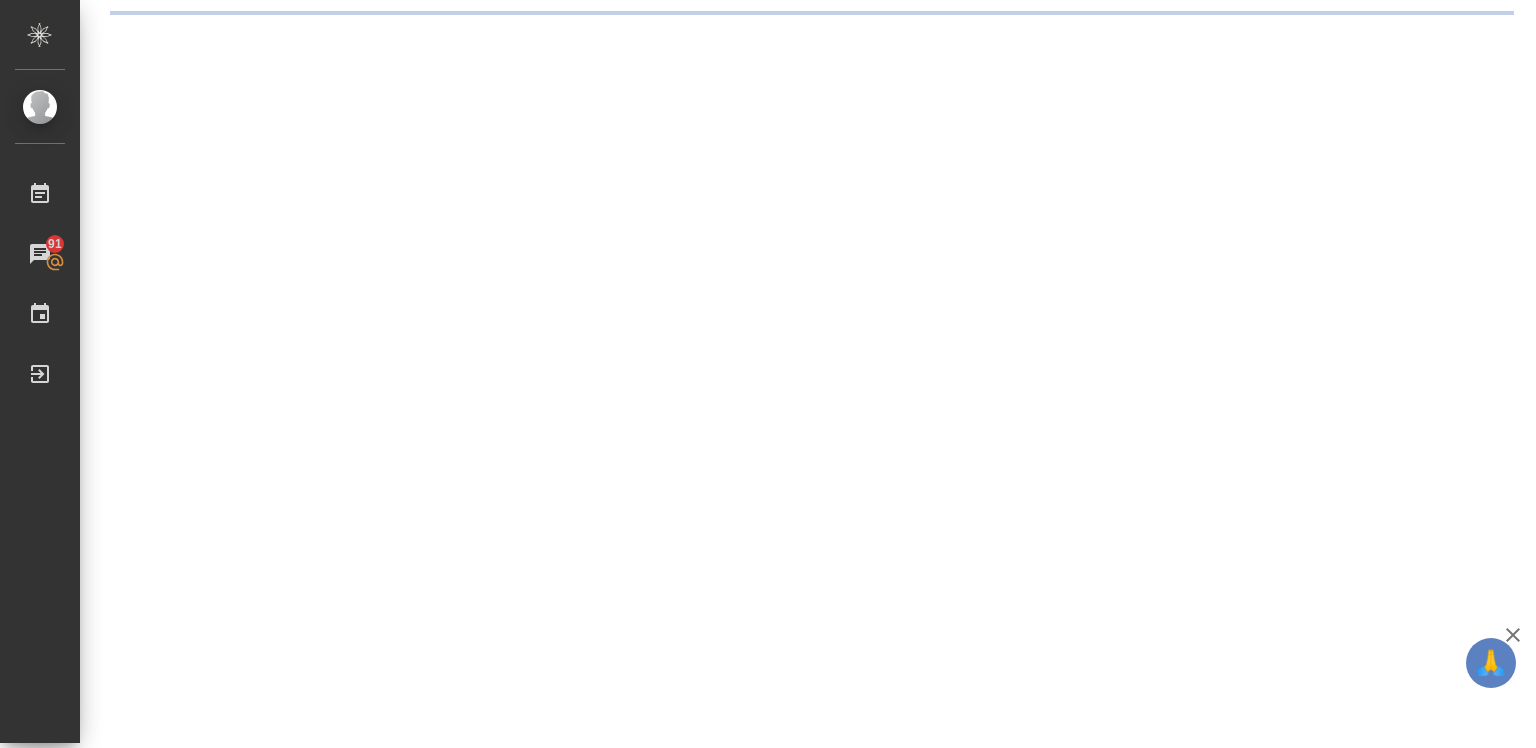 scroll, scrollTop: 0, scrollLeft: 0, axis: both 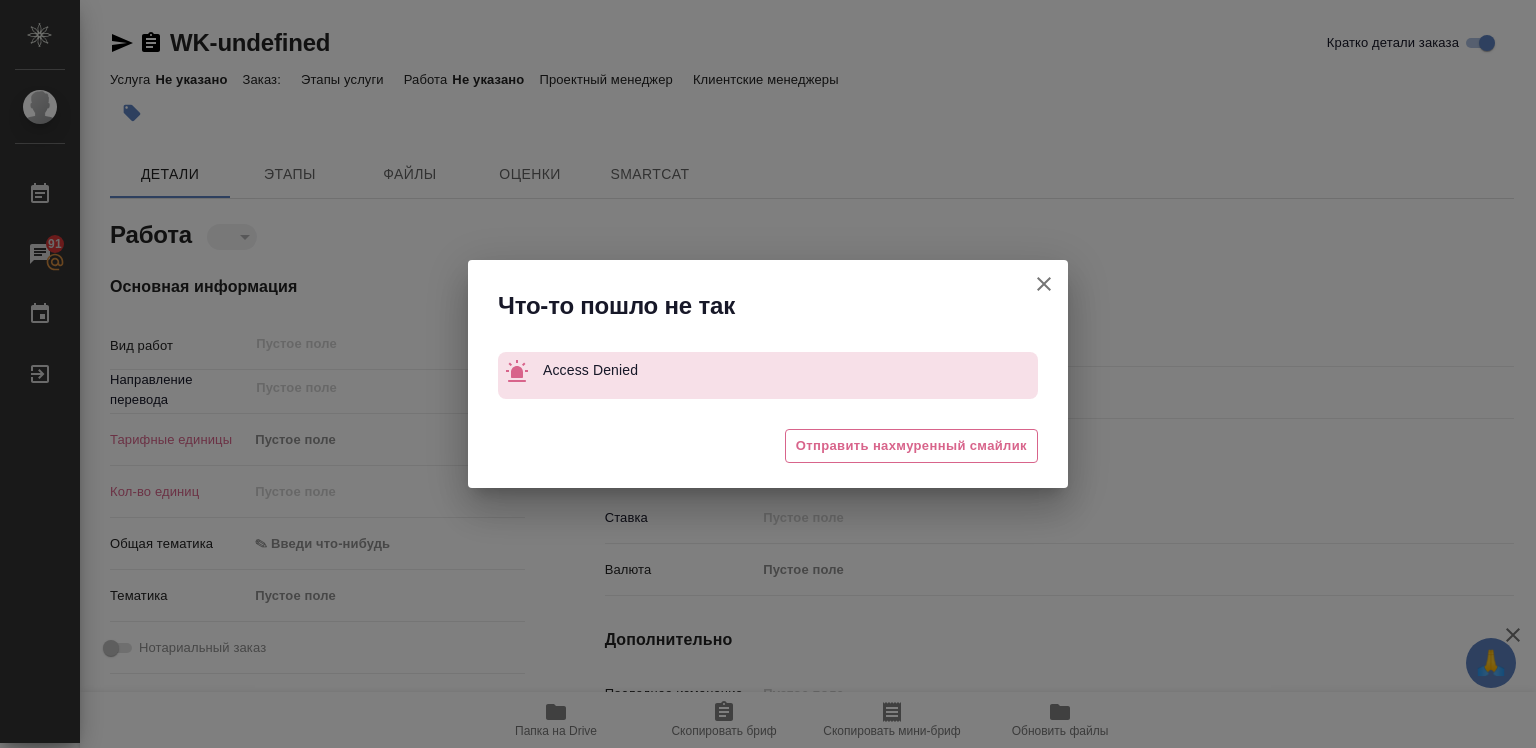type on "x" 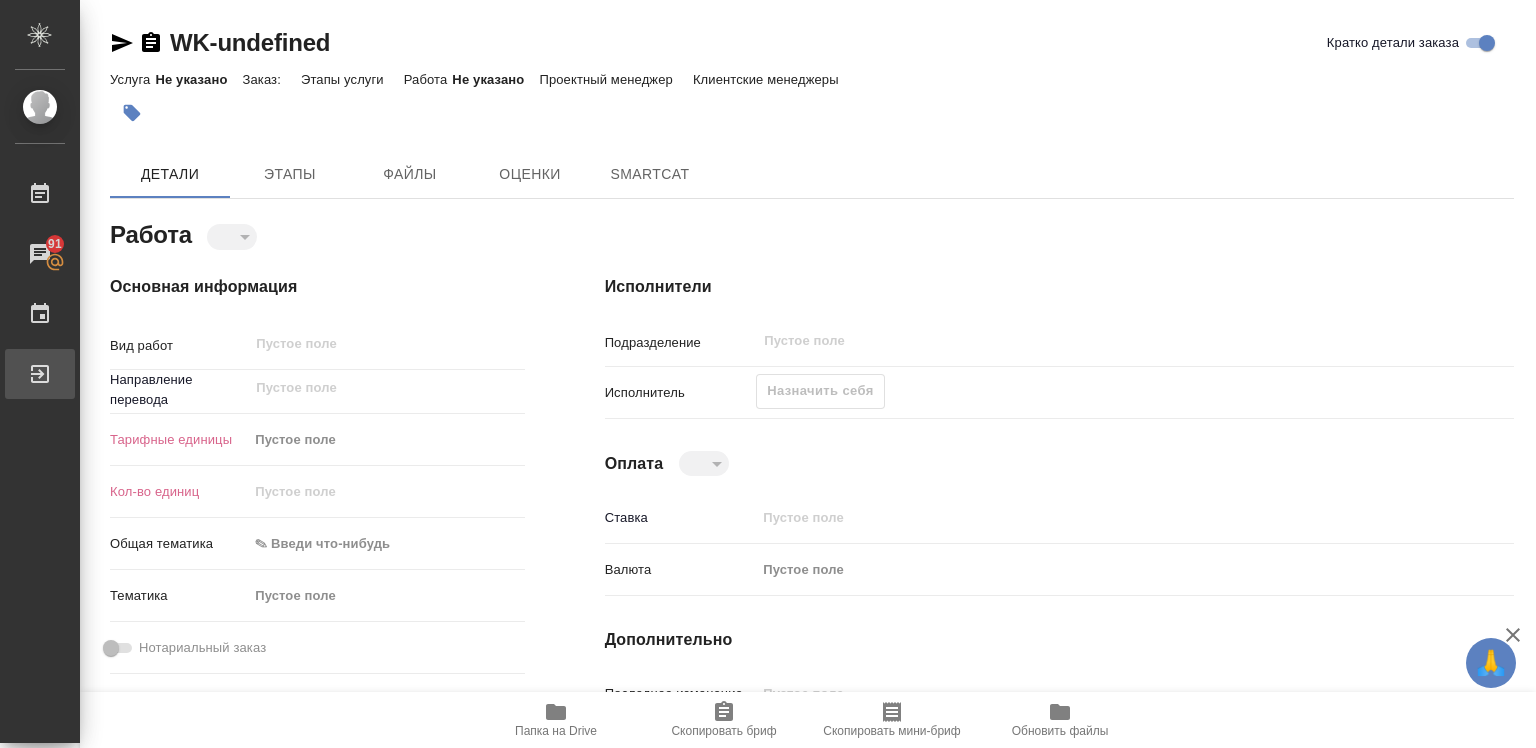 type on "x" 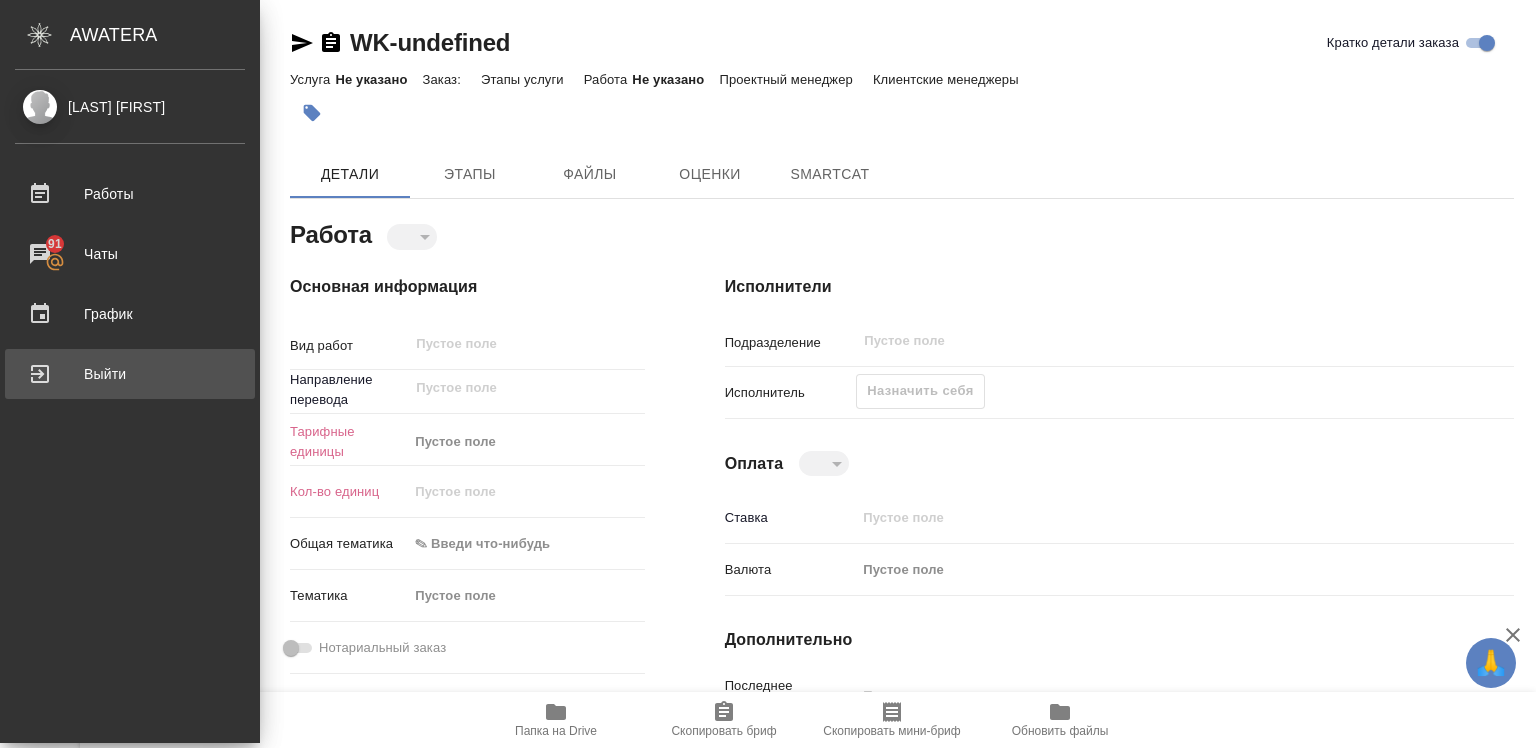 click on "Выйти" at bounding box center [130, 374] 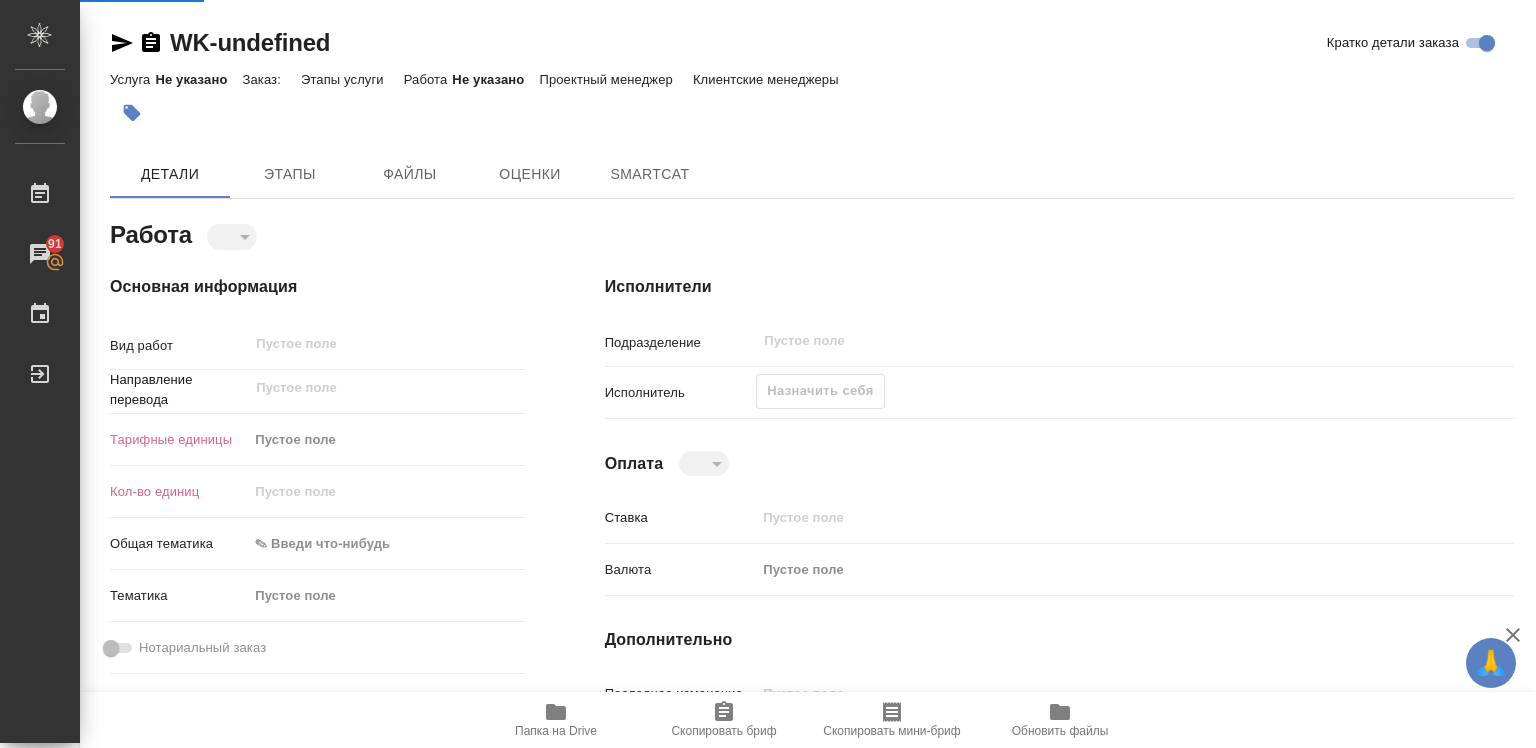 type on "x" 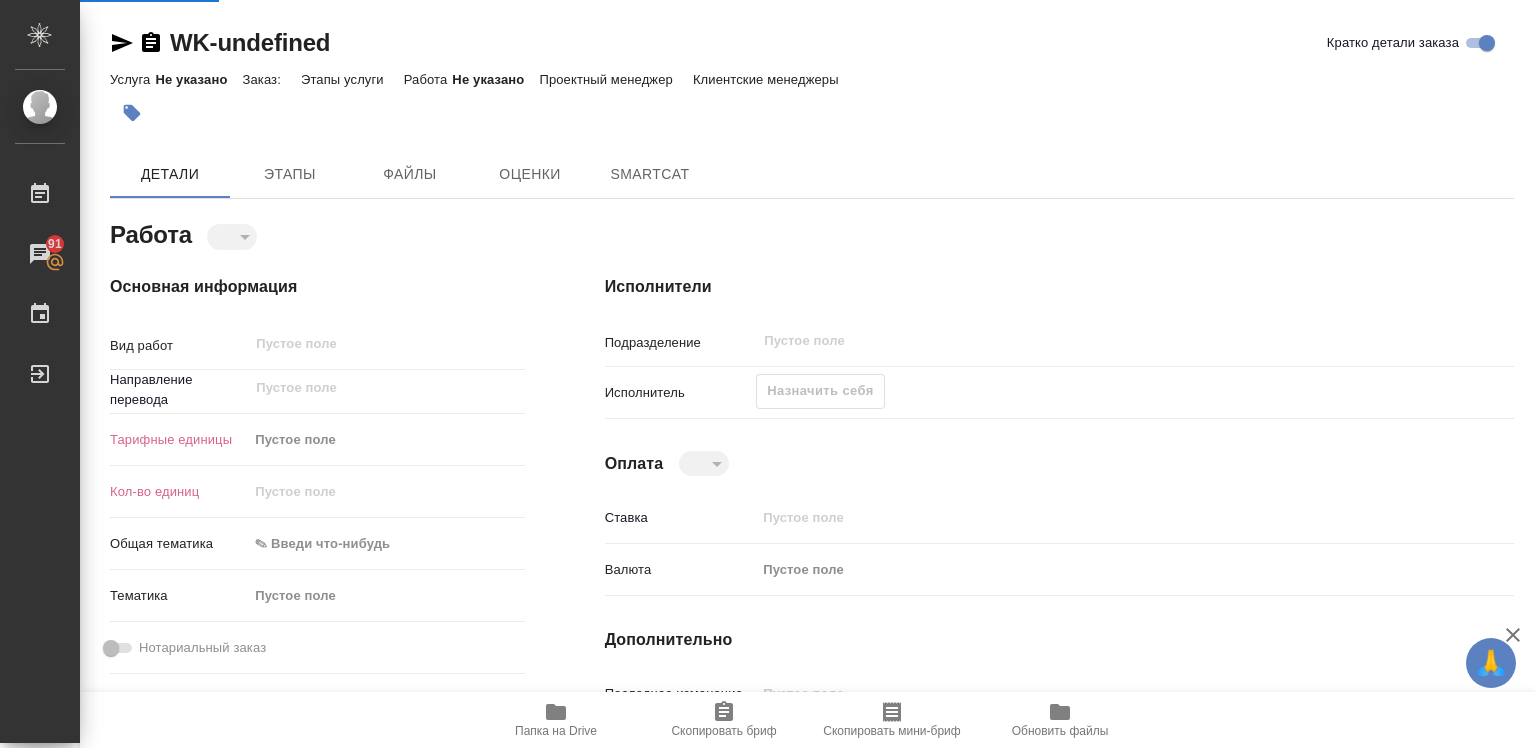 type on "x" 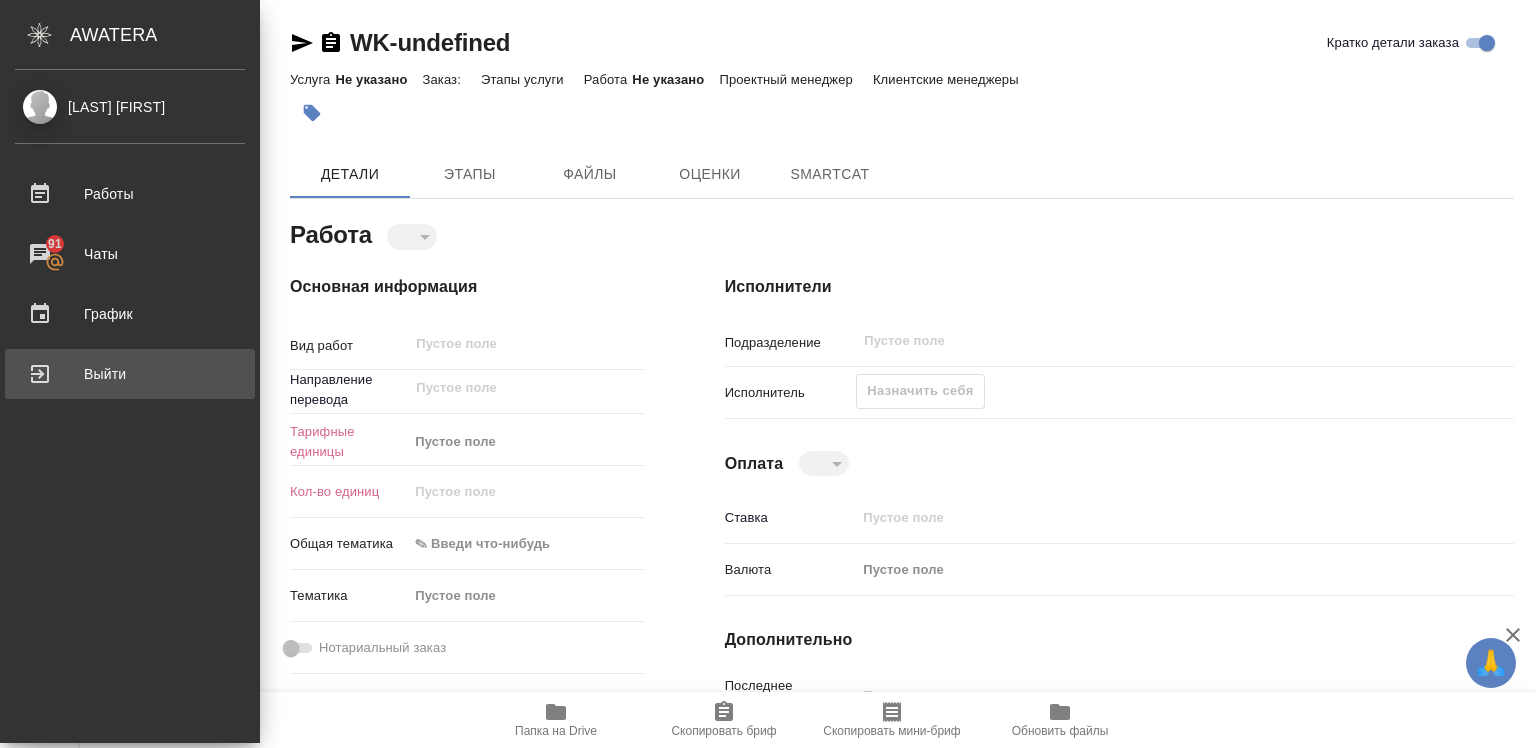click on "Выйти" at bounding box center [130, 374] 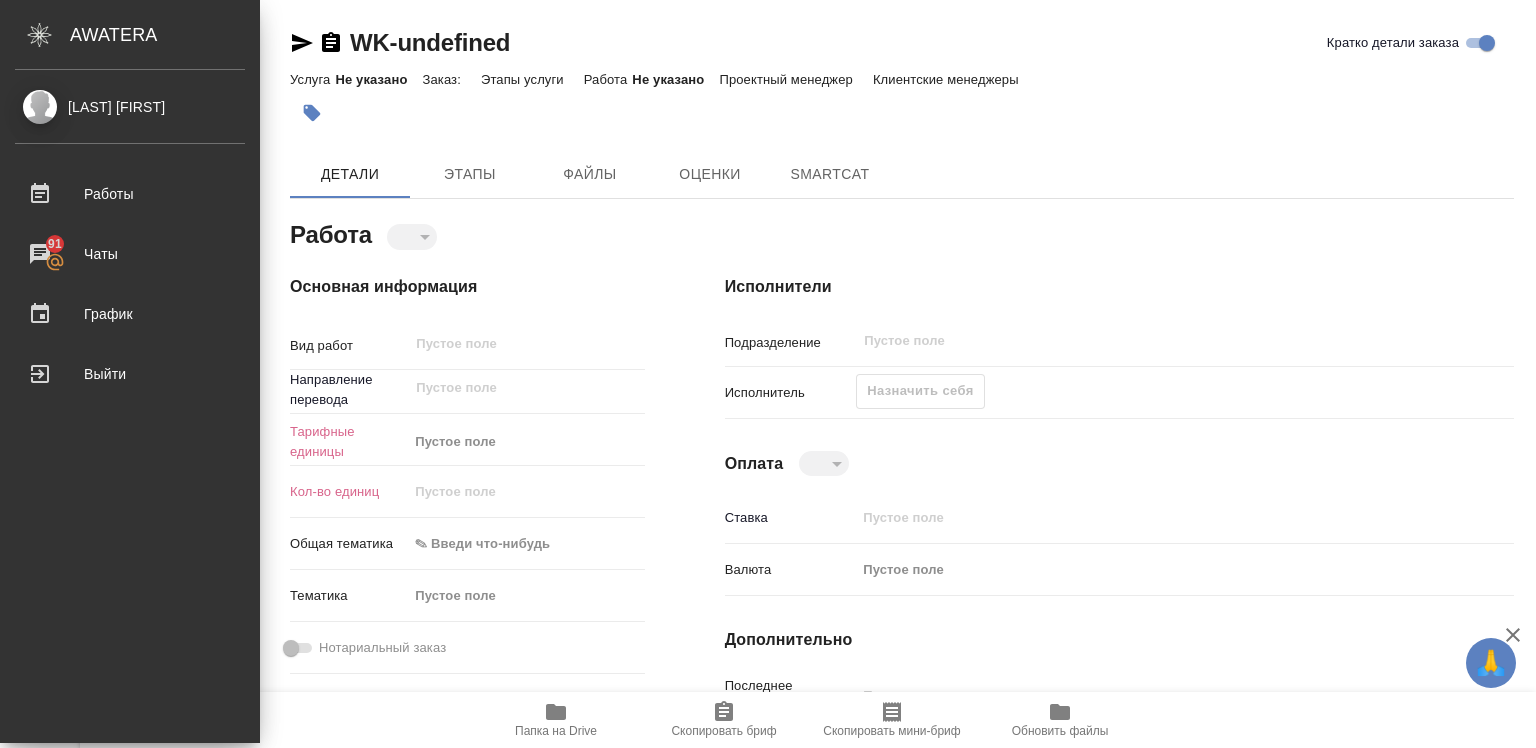type on "x" 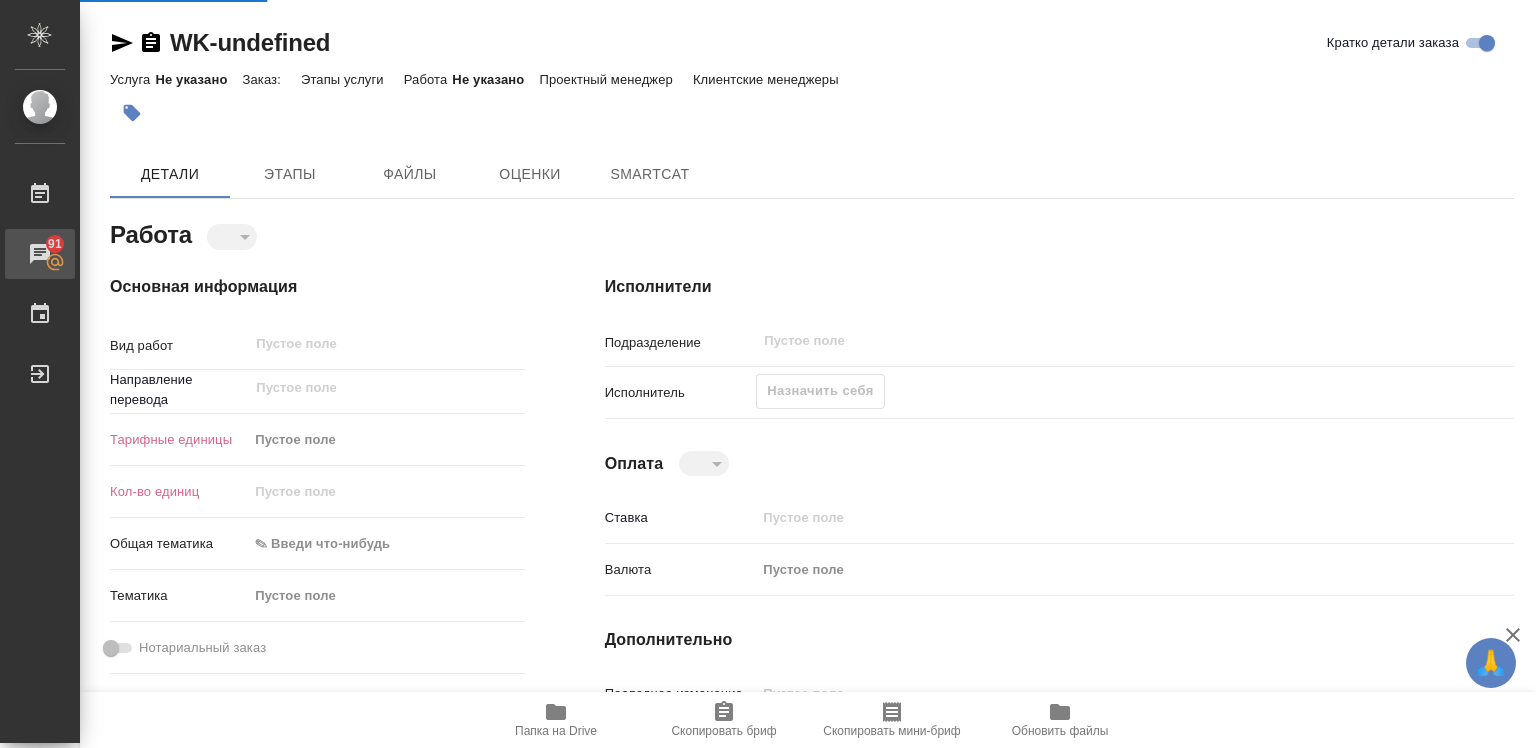 type on "x" 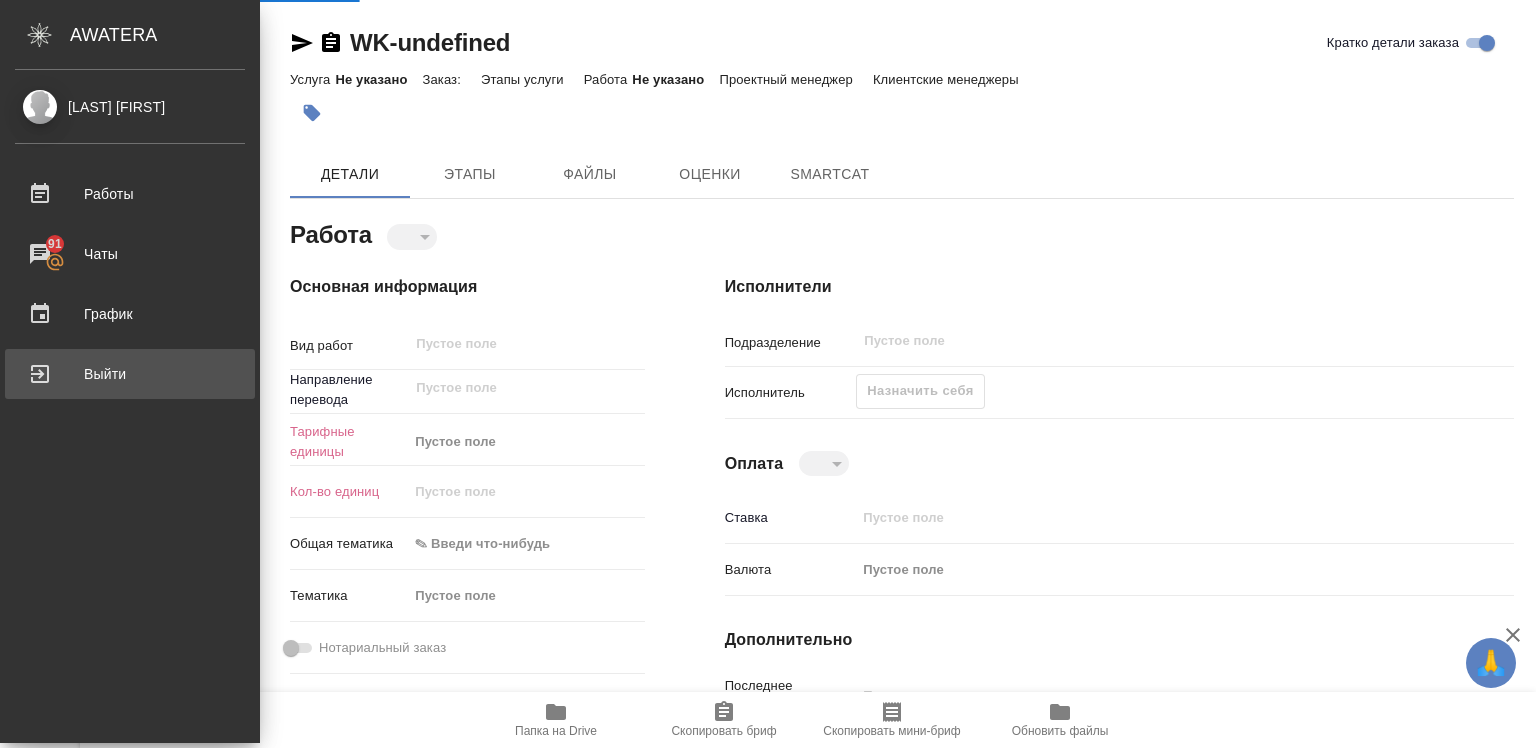 click on "Выйти" at bounding box center [130, 374] 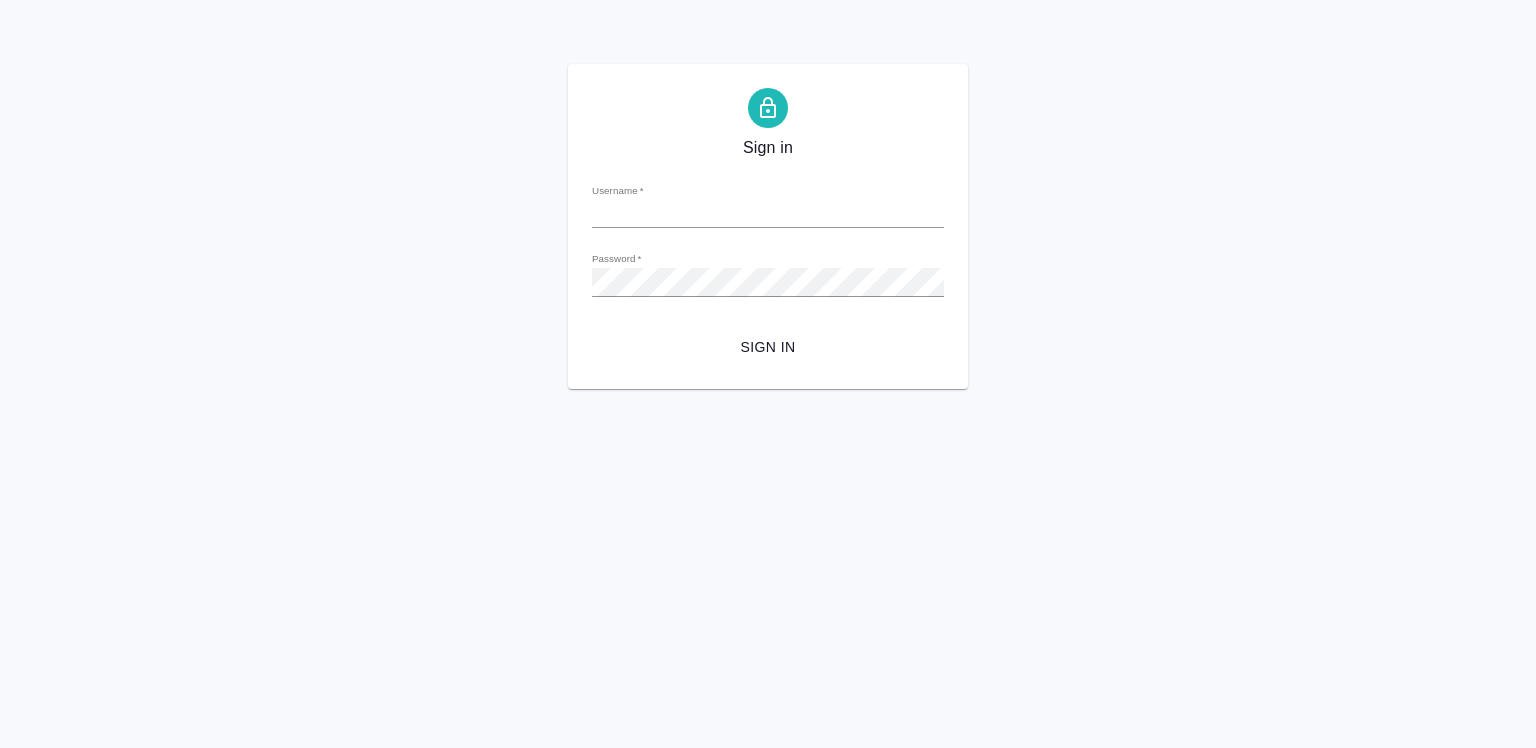 scroll, scrollTop: 0, scrollLeft: 0, axis: both 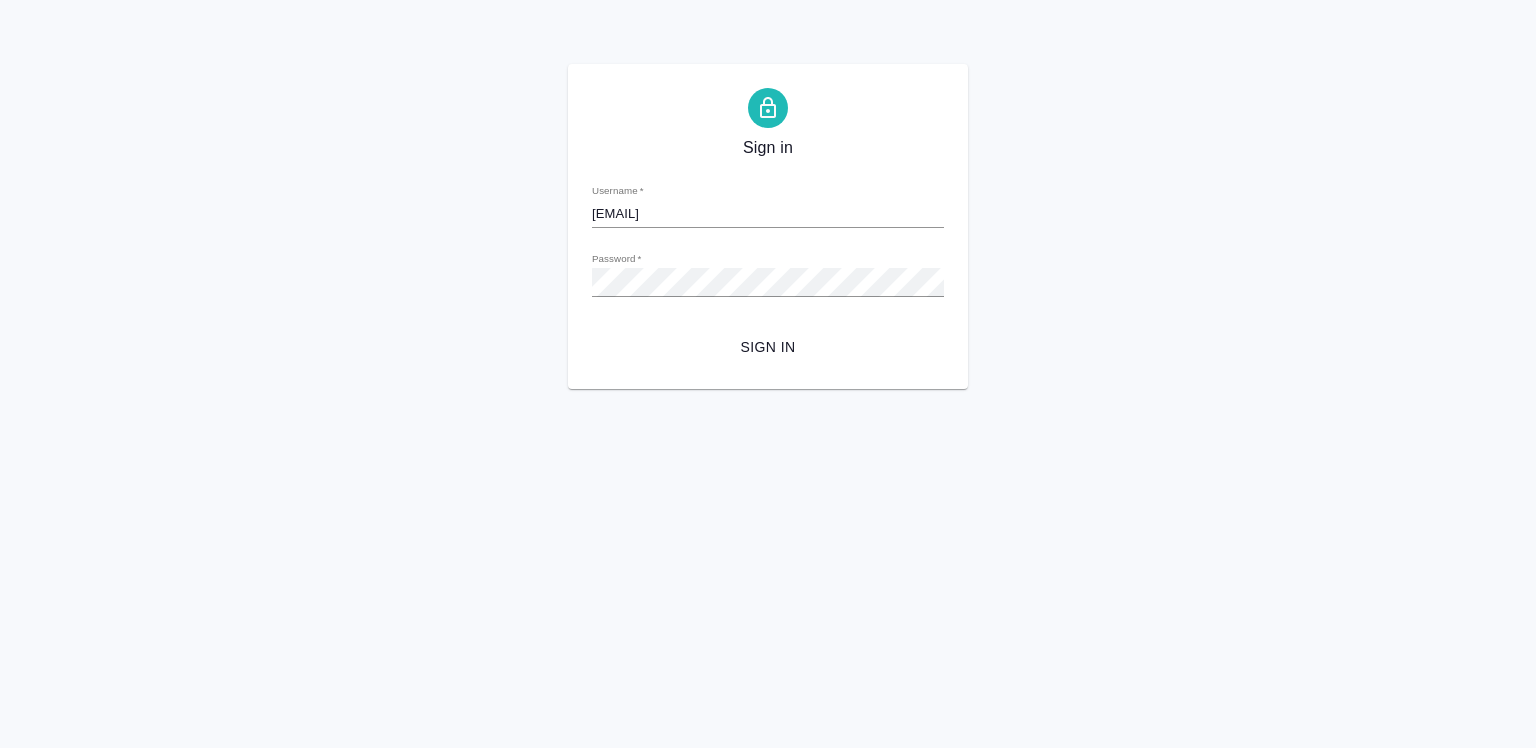click on "Sign in" at bounding box center (768, 347) 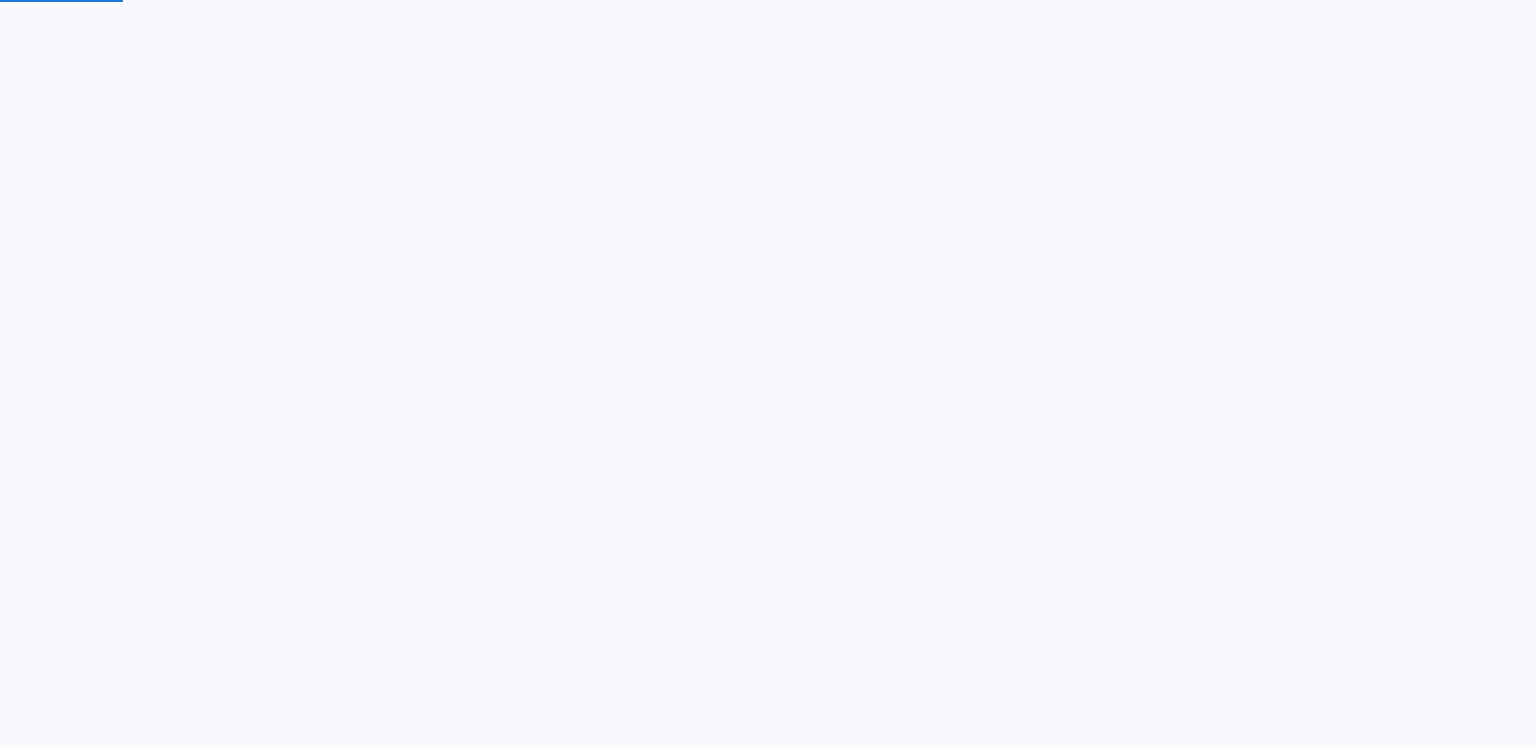 scroll, scrollTop: 0, scrollLeft: 0, axis: both 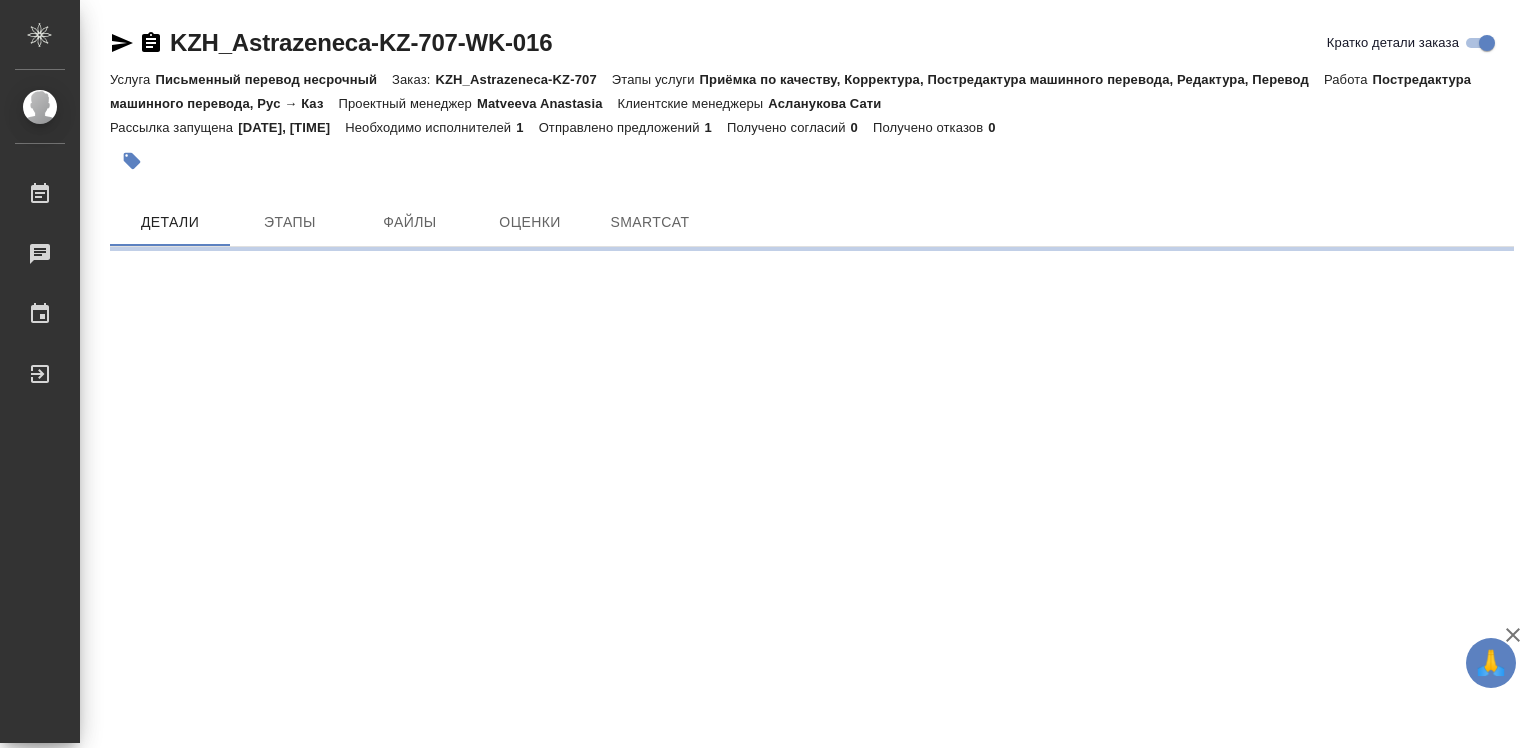 click 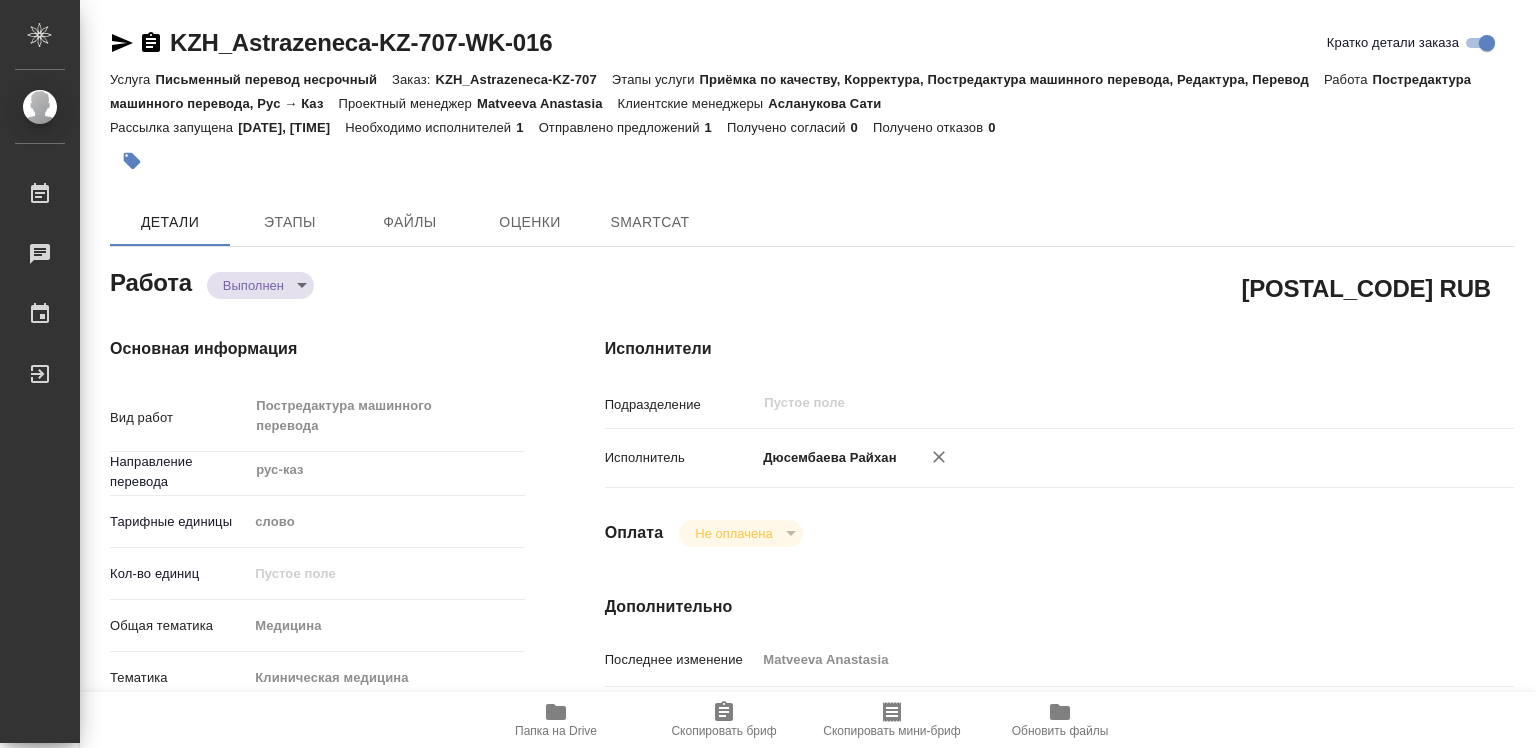 type on "x" 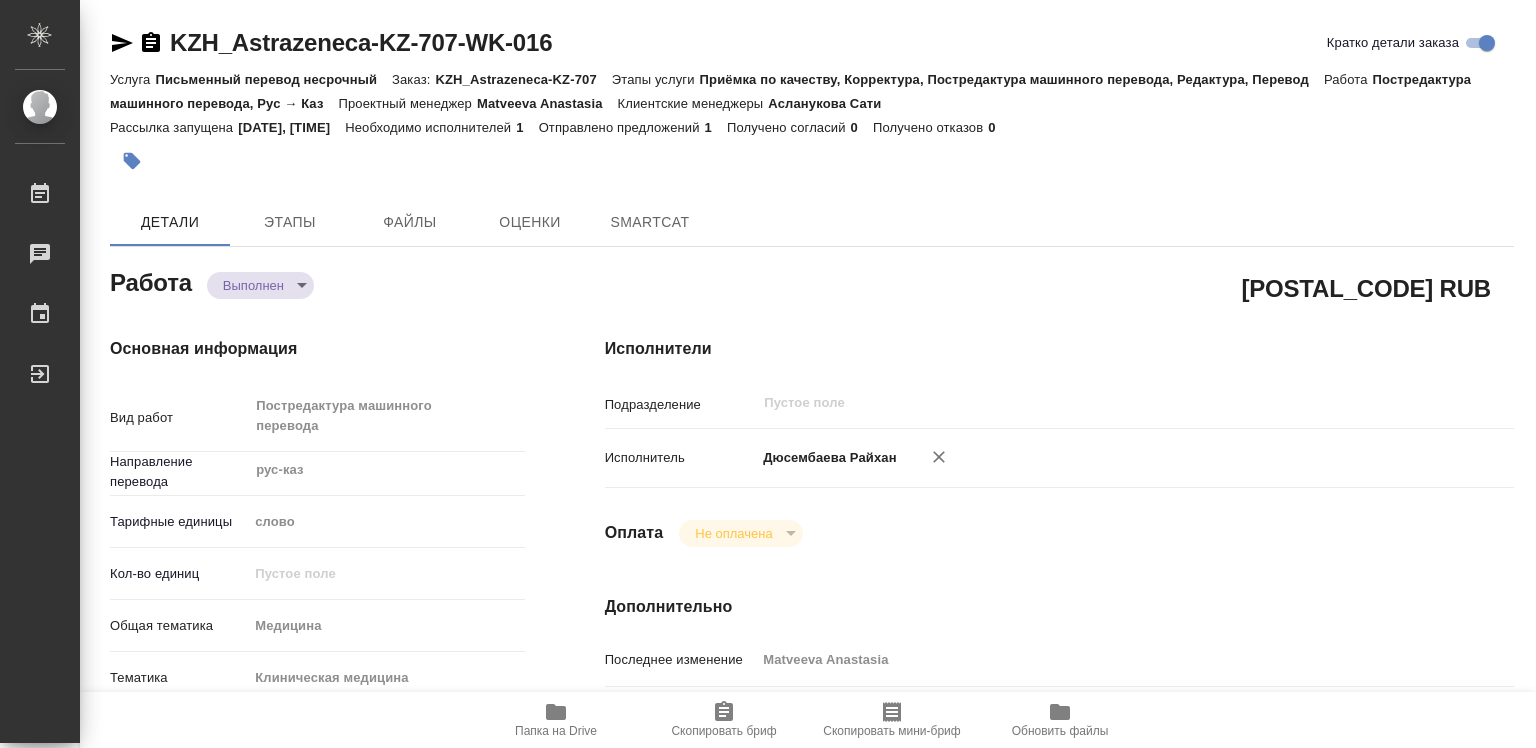type on "x" 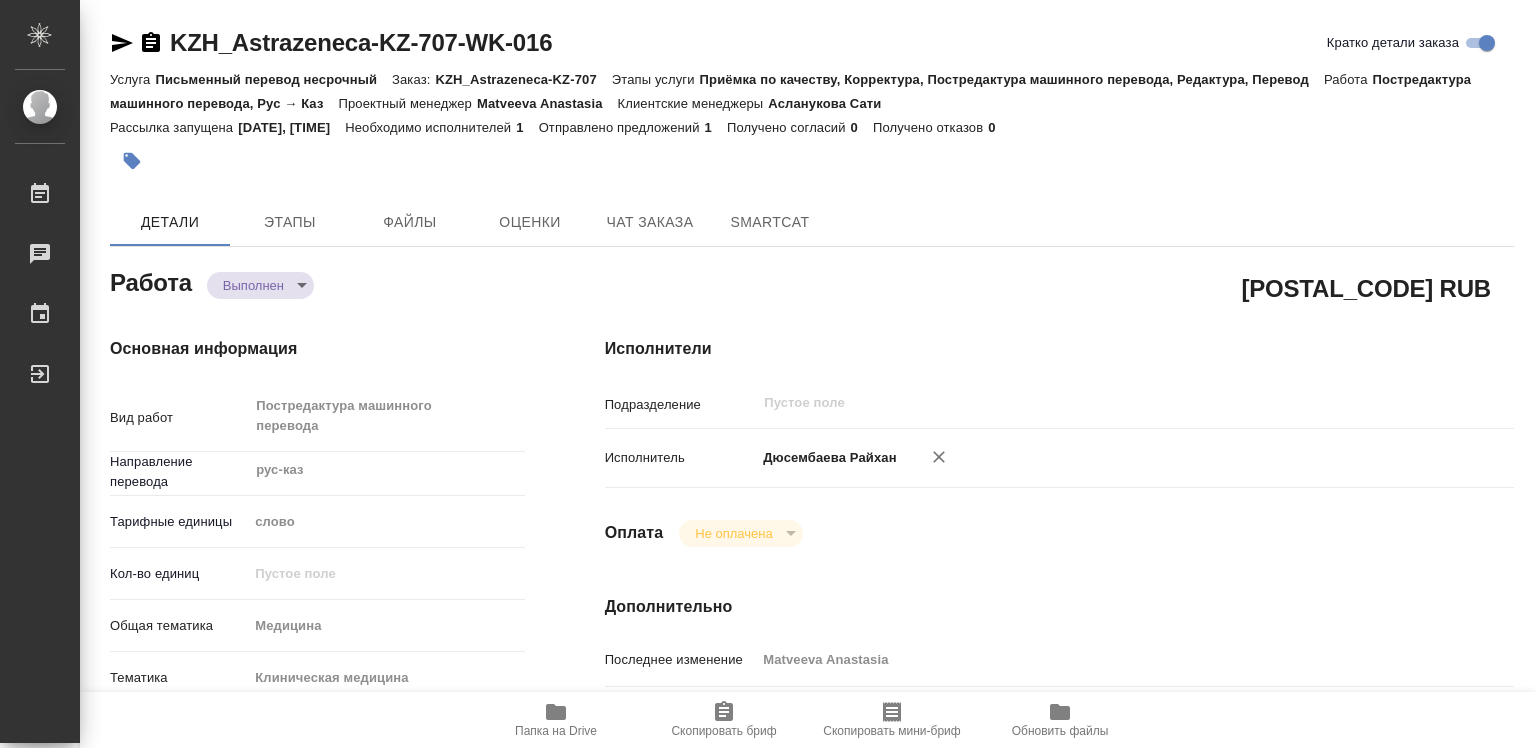 type on "x" 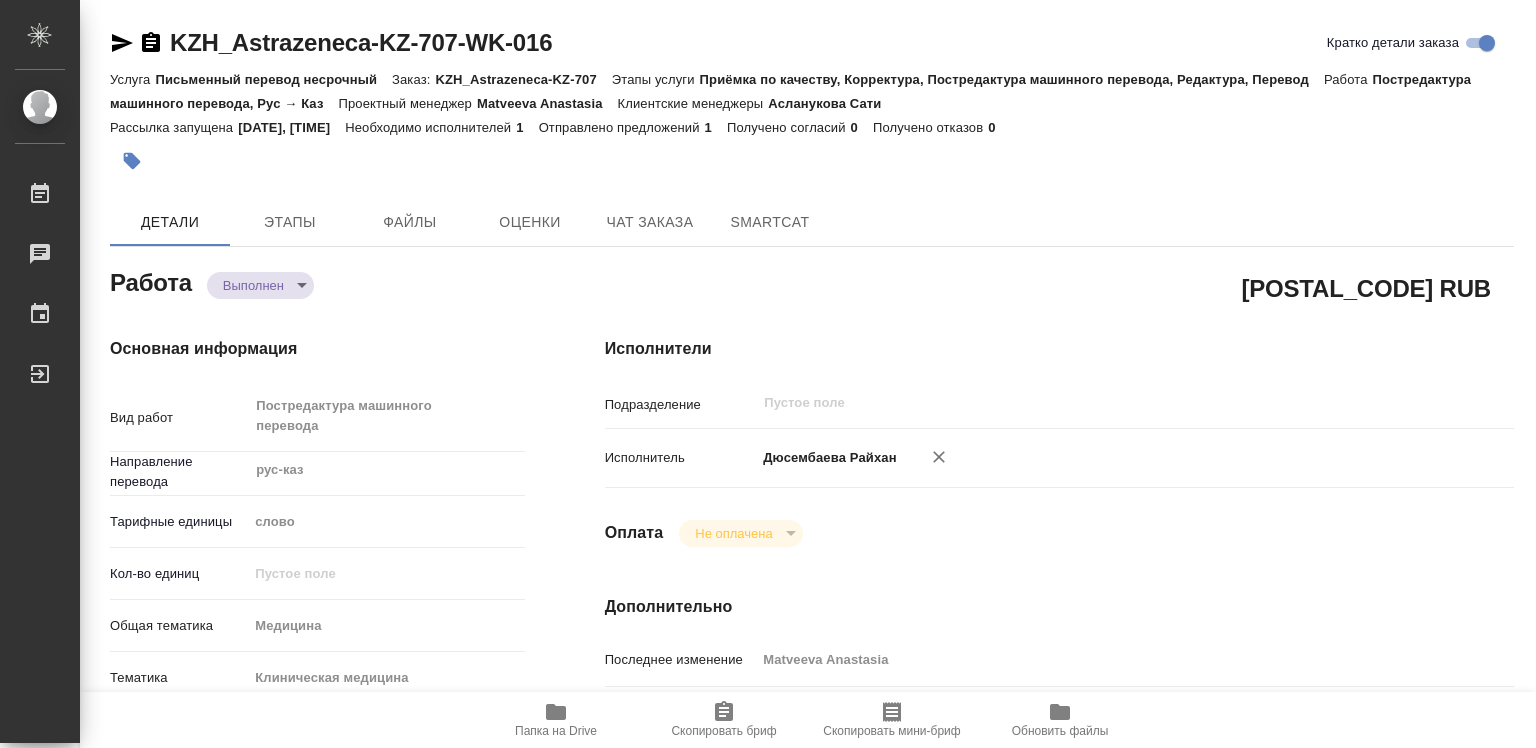 type on "x" 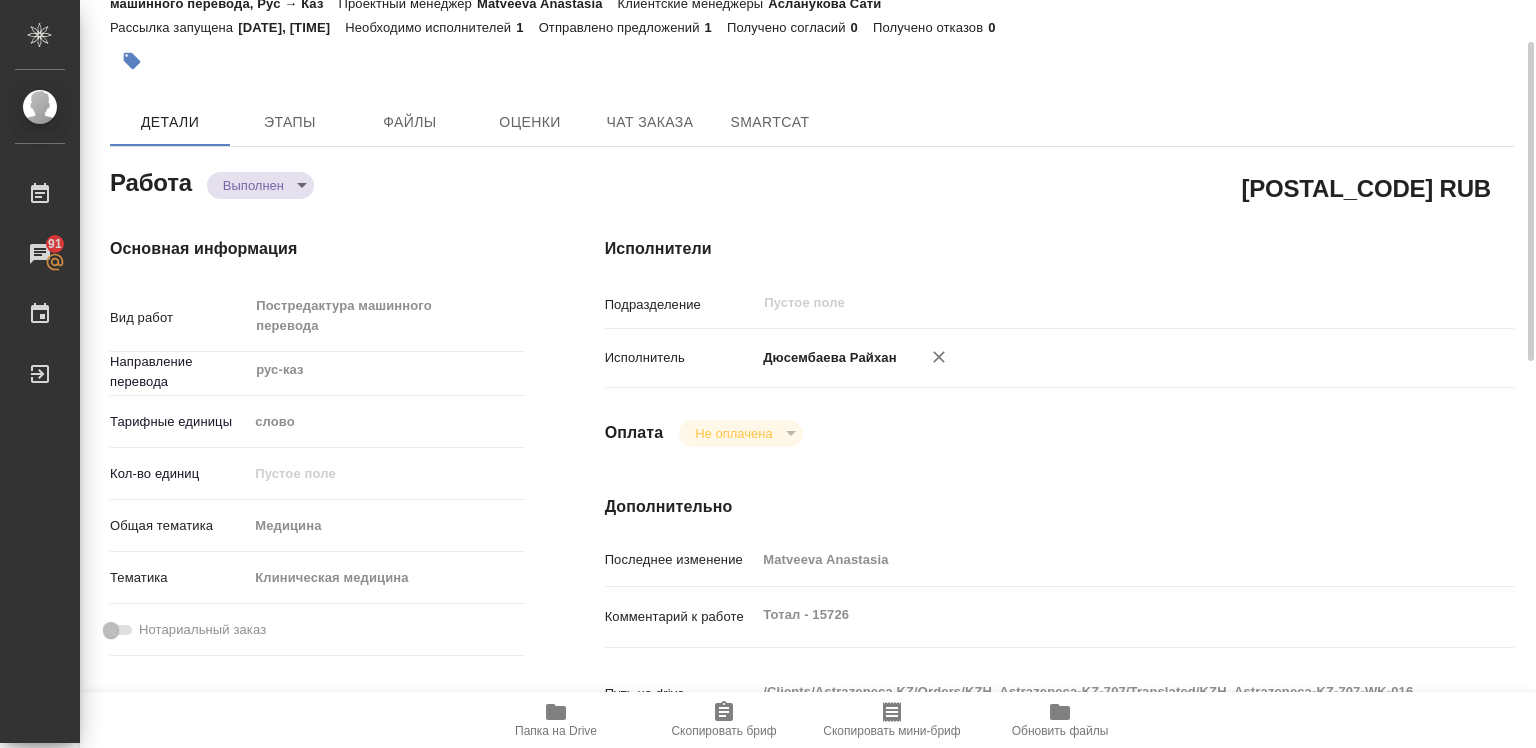type on "x" 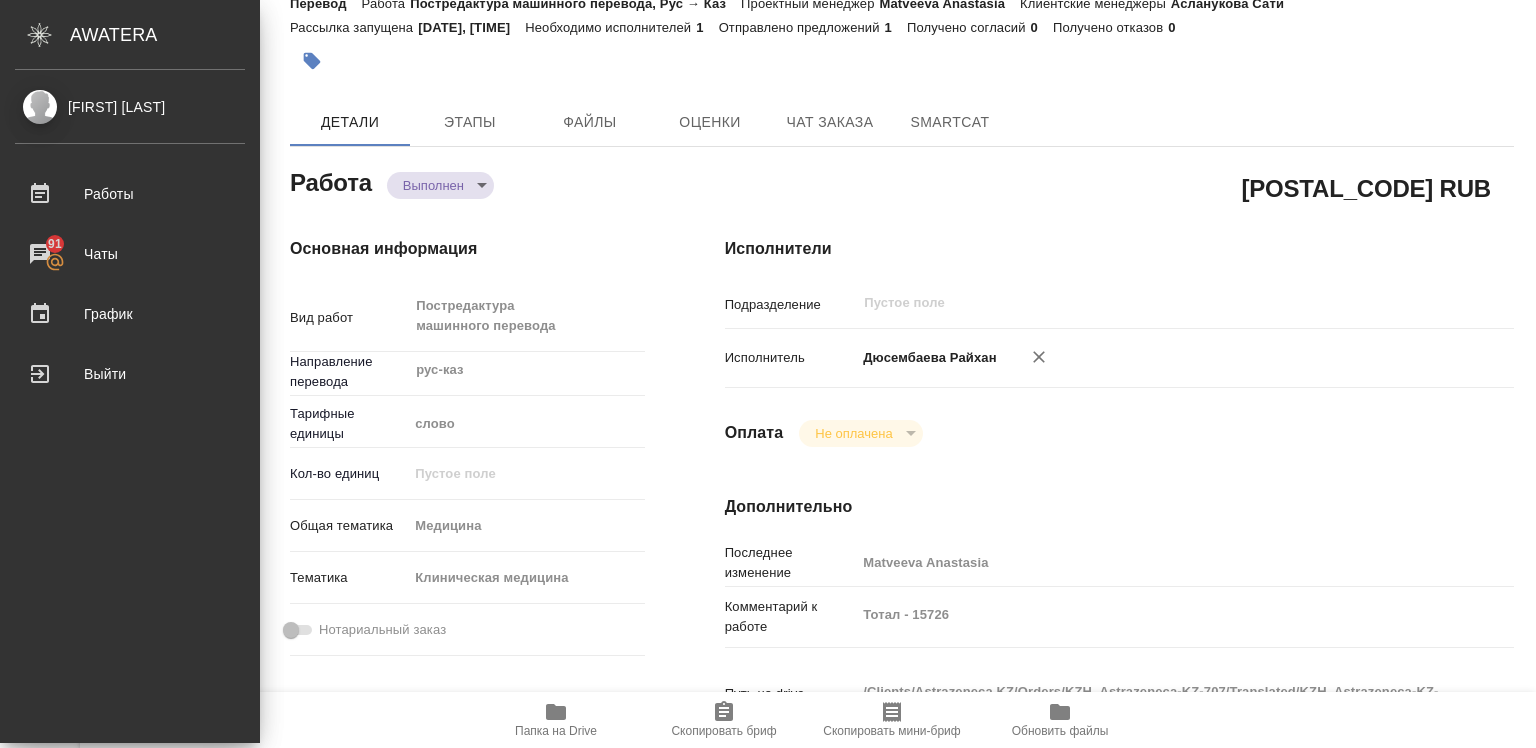 type on "x" 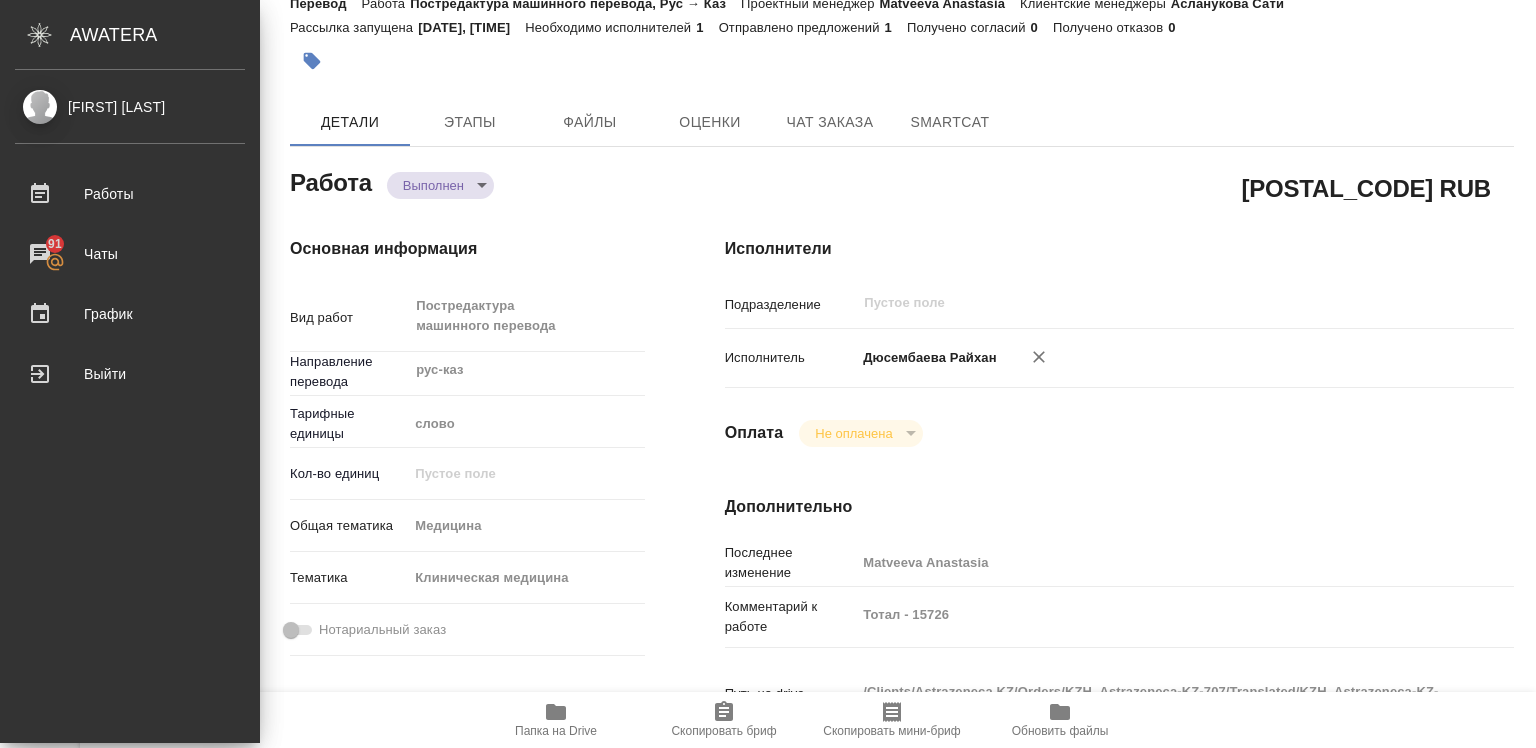type on "x" 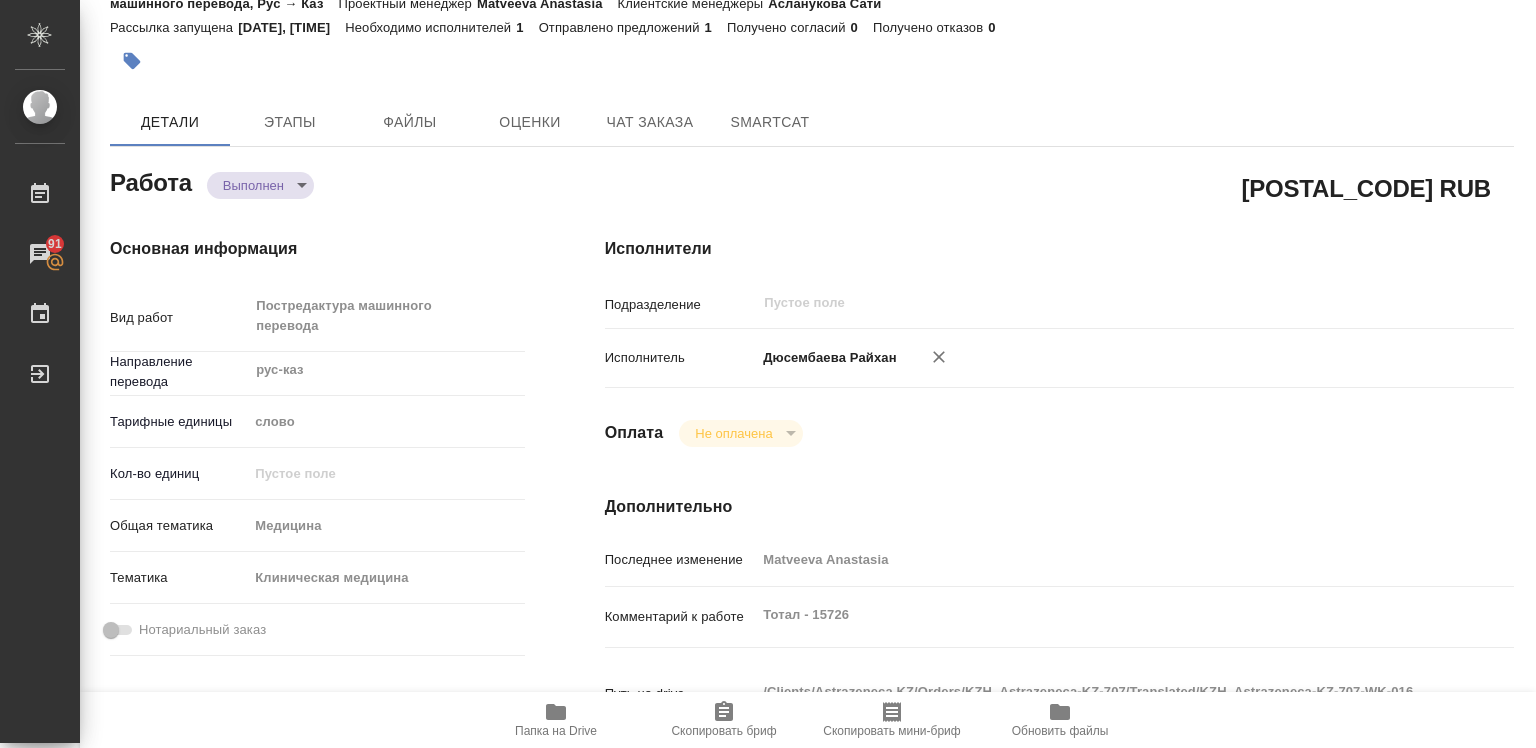 type on "x" 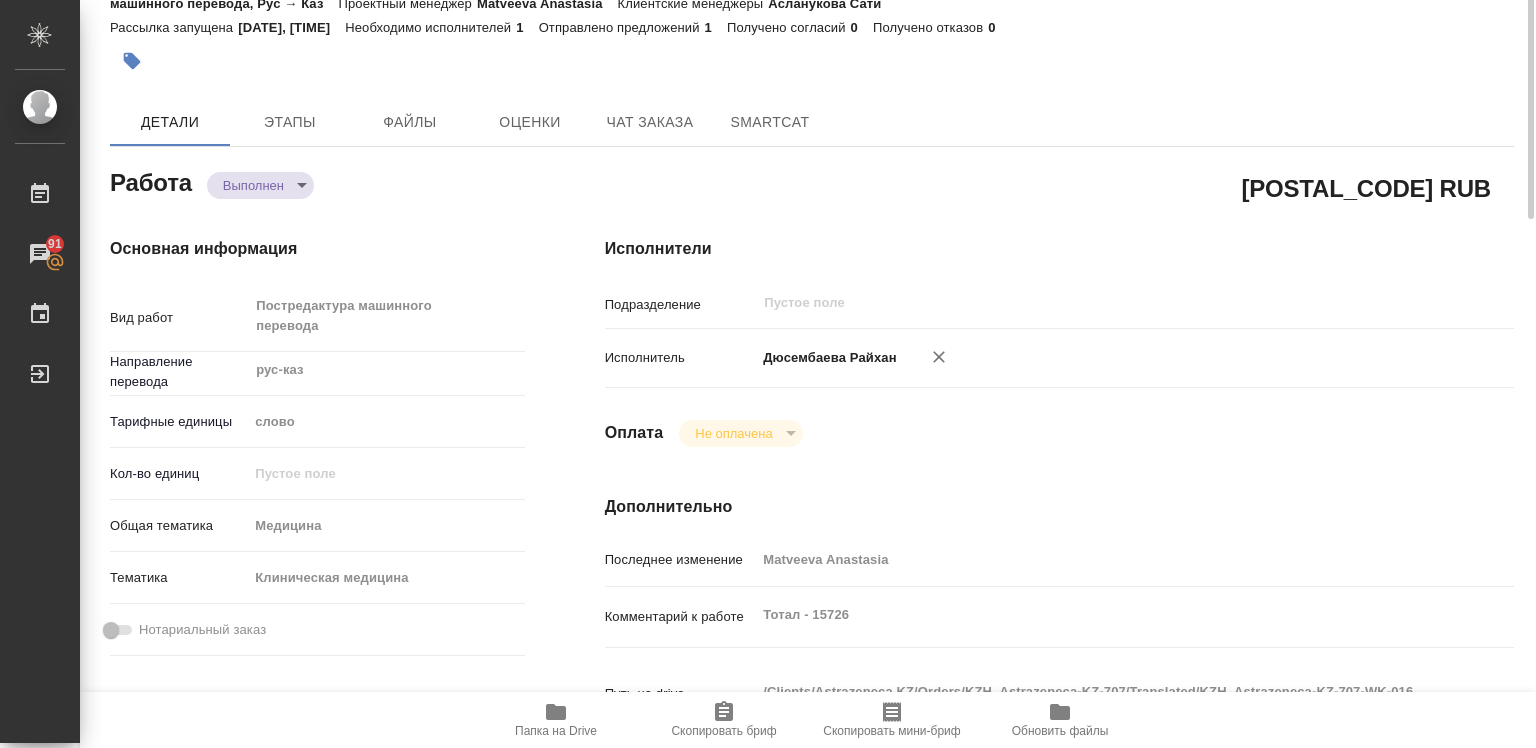 scroll, scrollTop: 0, scrollLeft: 0, axis: both 